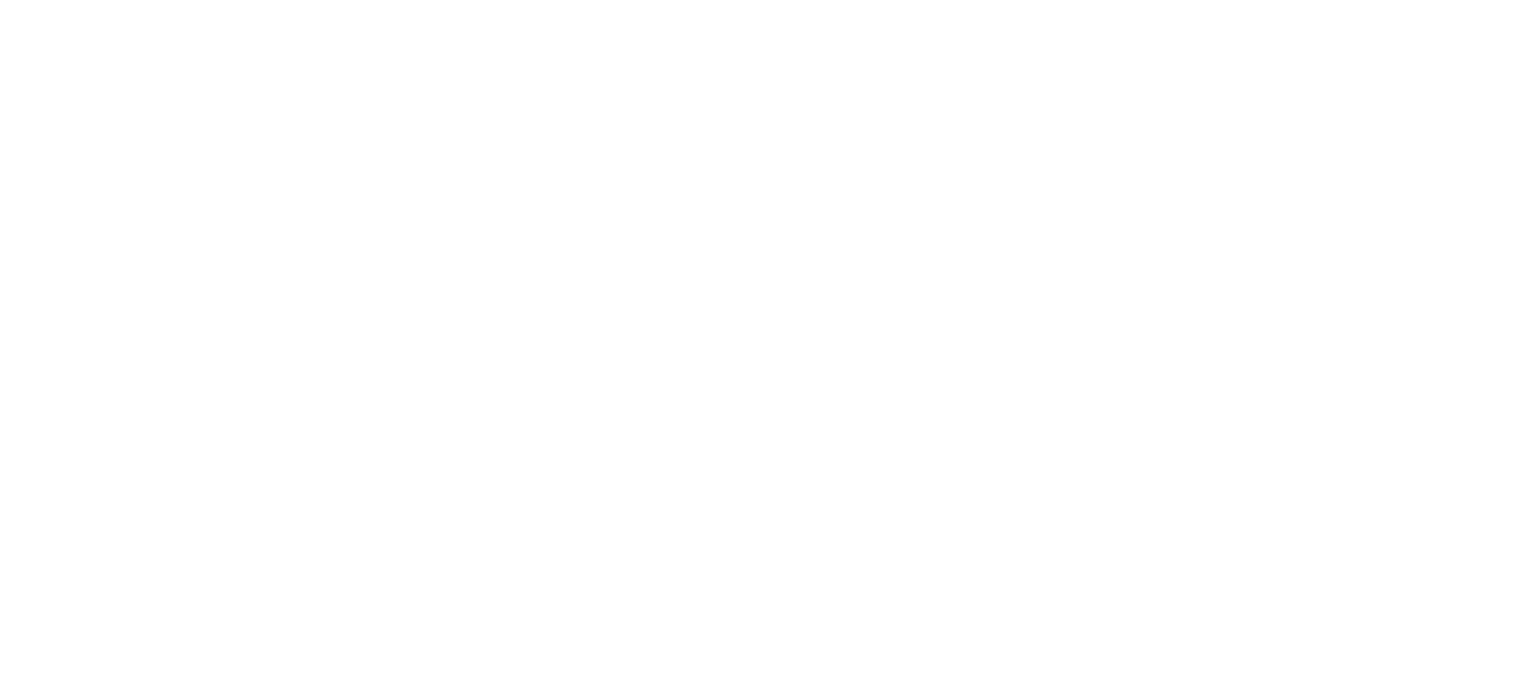 scroll, scrollTop: 0, scrollLeft: 0, axis: both 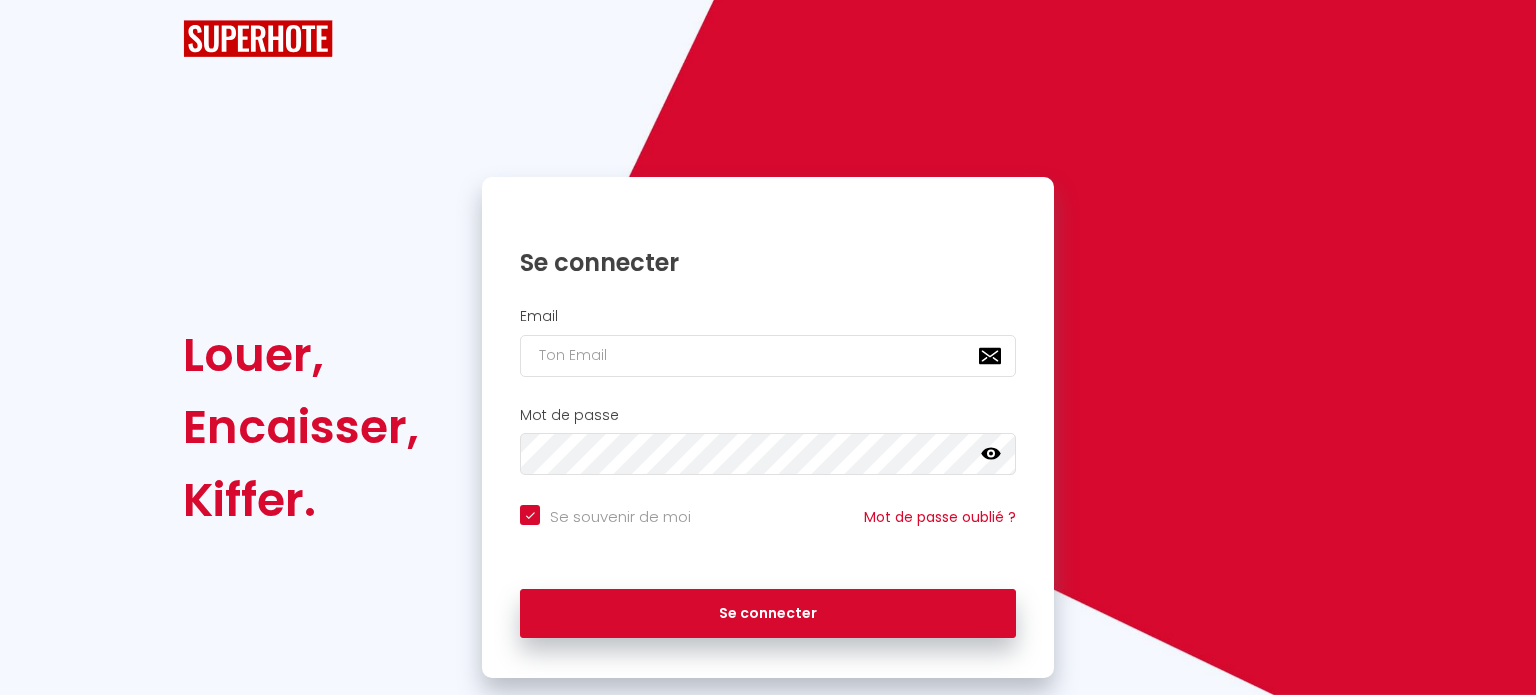 checkbox on "true" 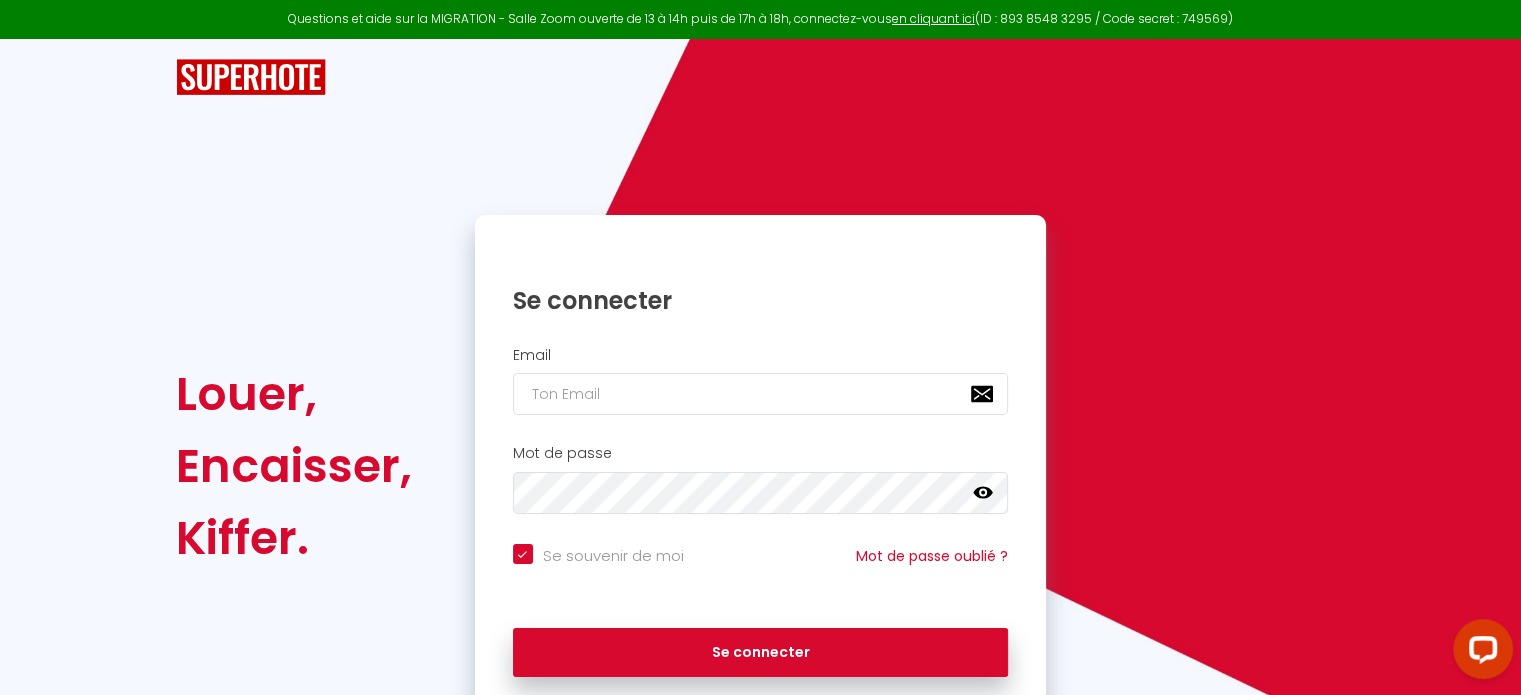 scroll, scrollTop: 0, scrollLeft: 0, axis: both 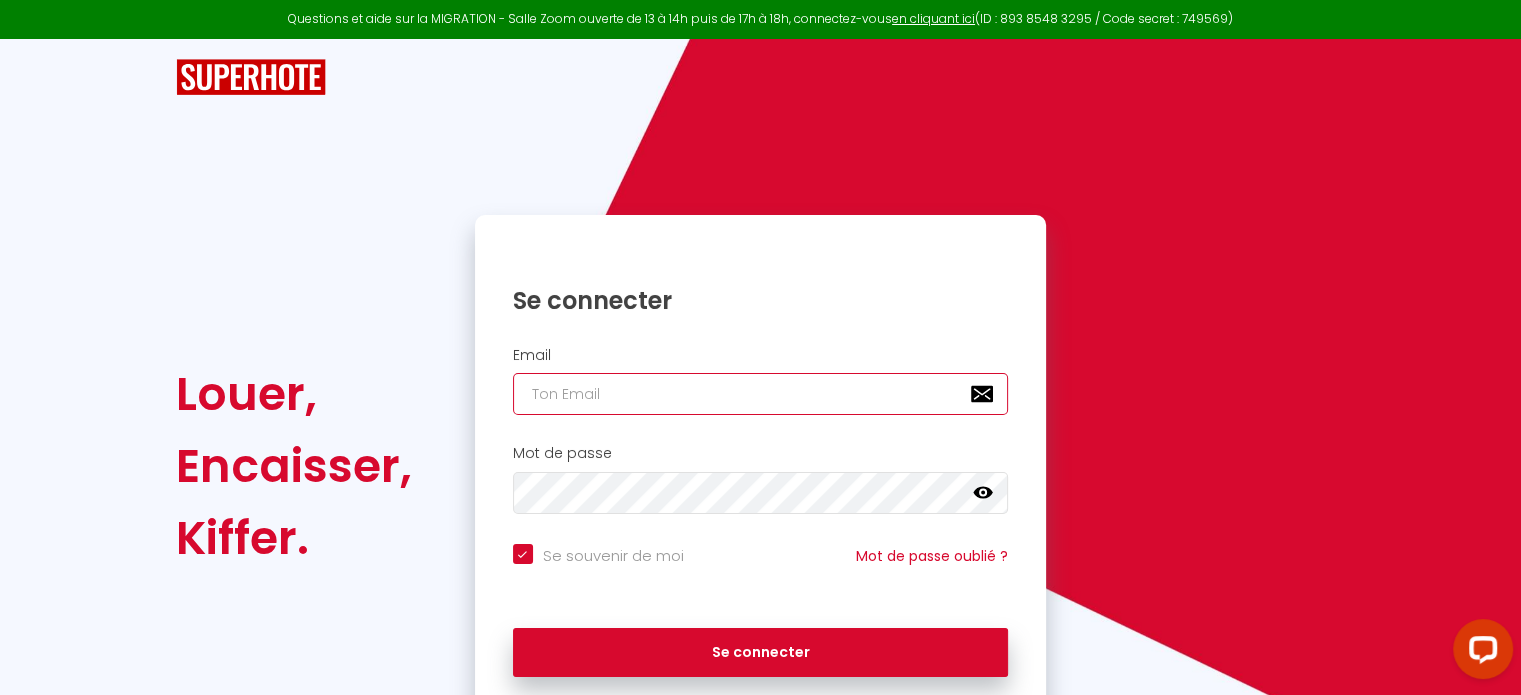 click at bounding box center (761, 394) 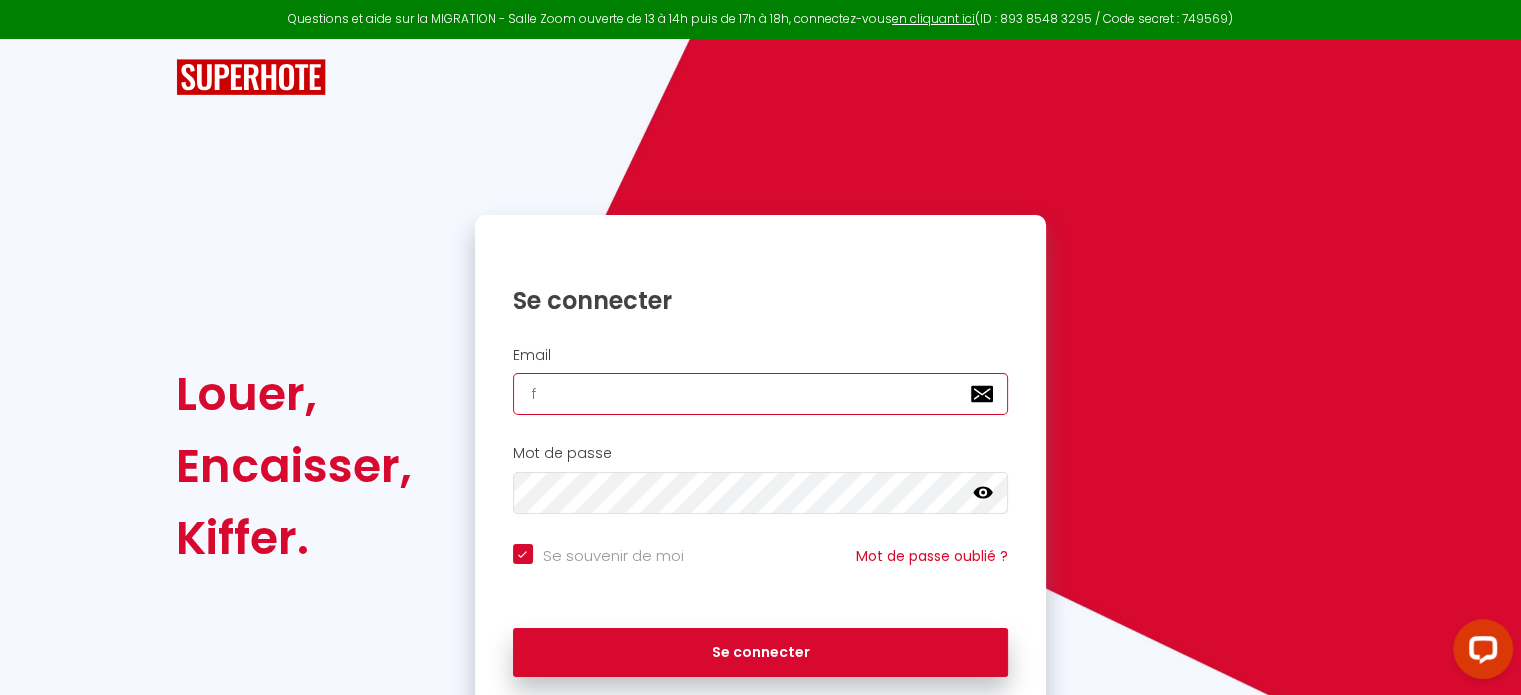 checkbox on "true" 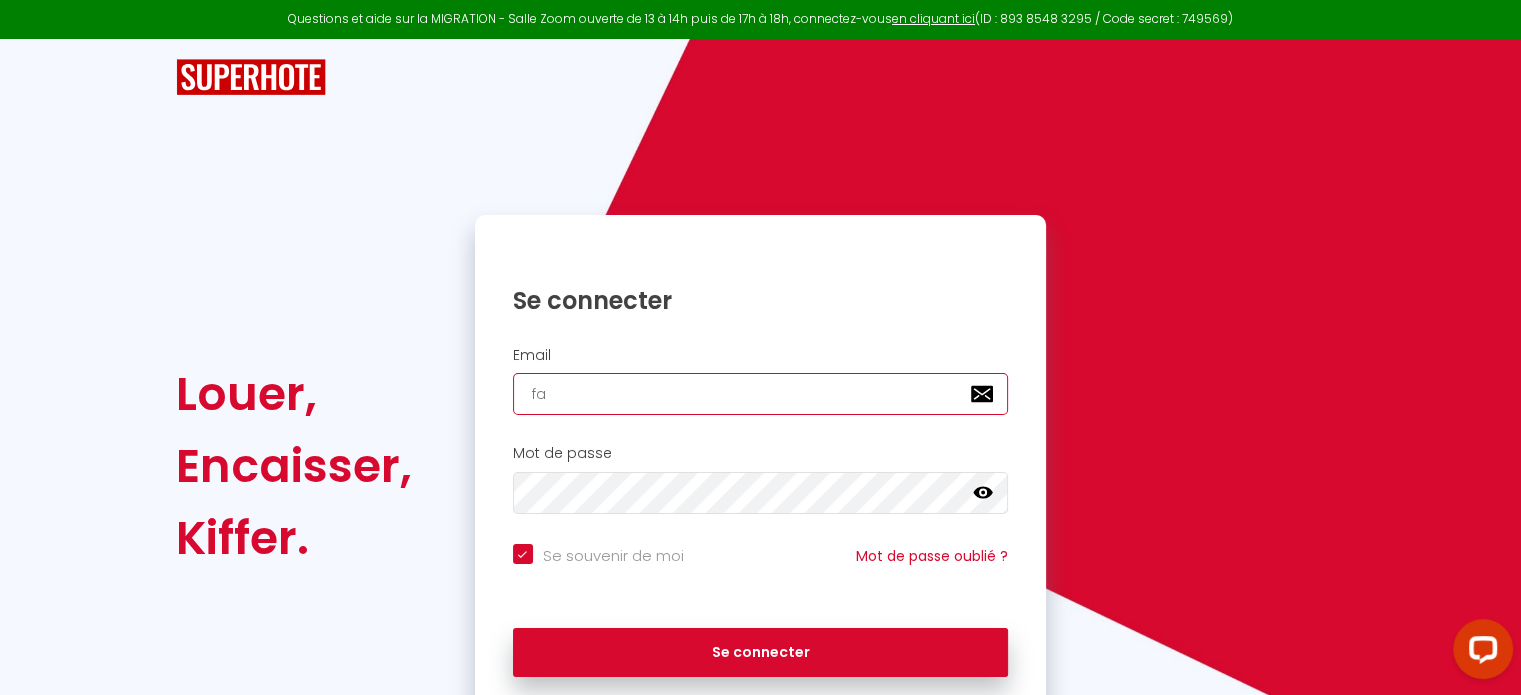 checkbox on "true" 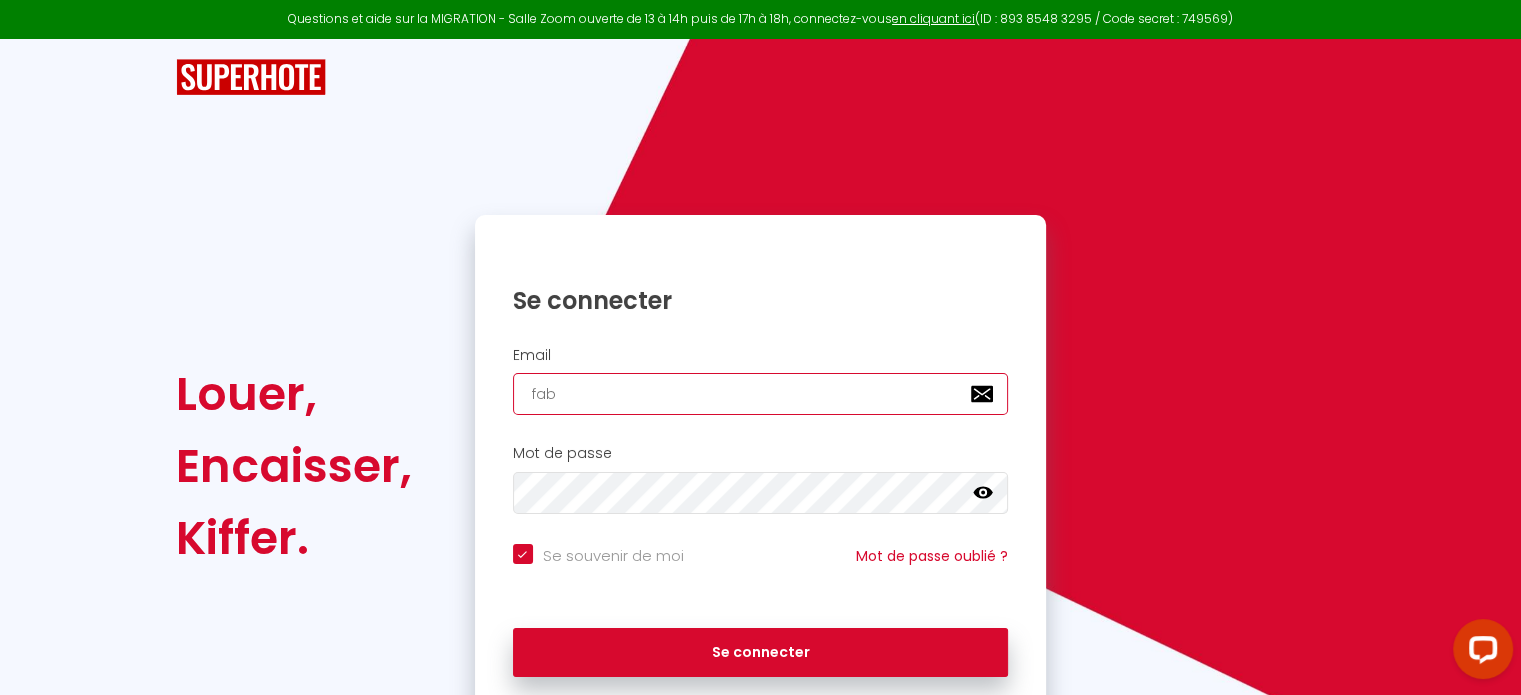 checkbox on "true" 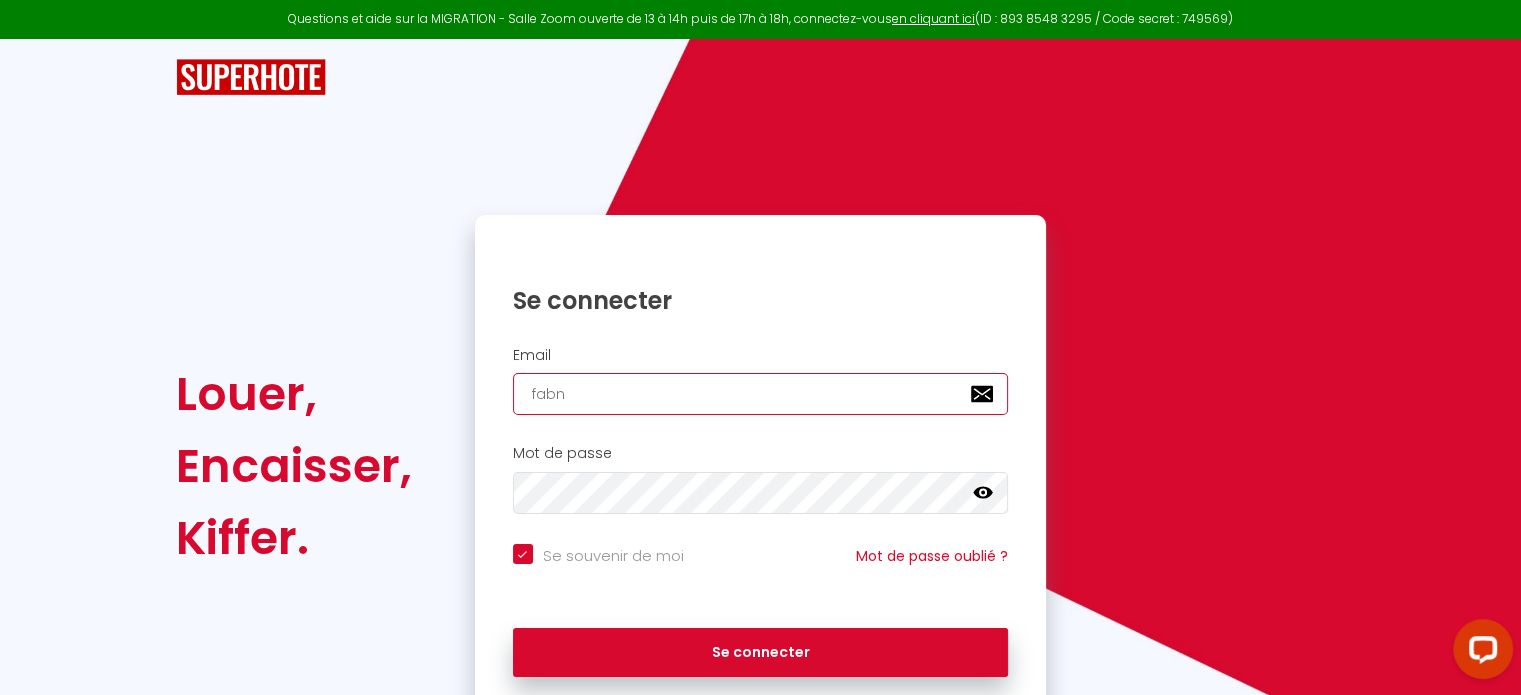 checkbox on "true" 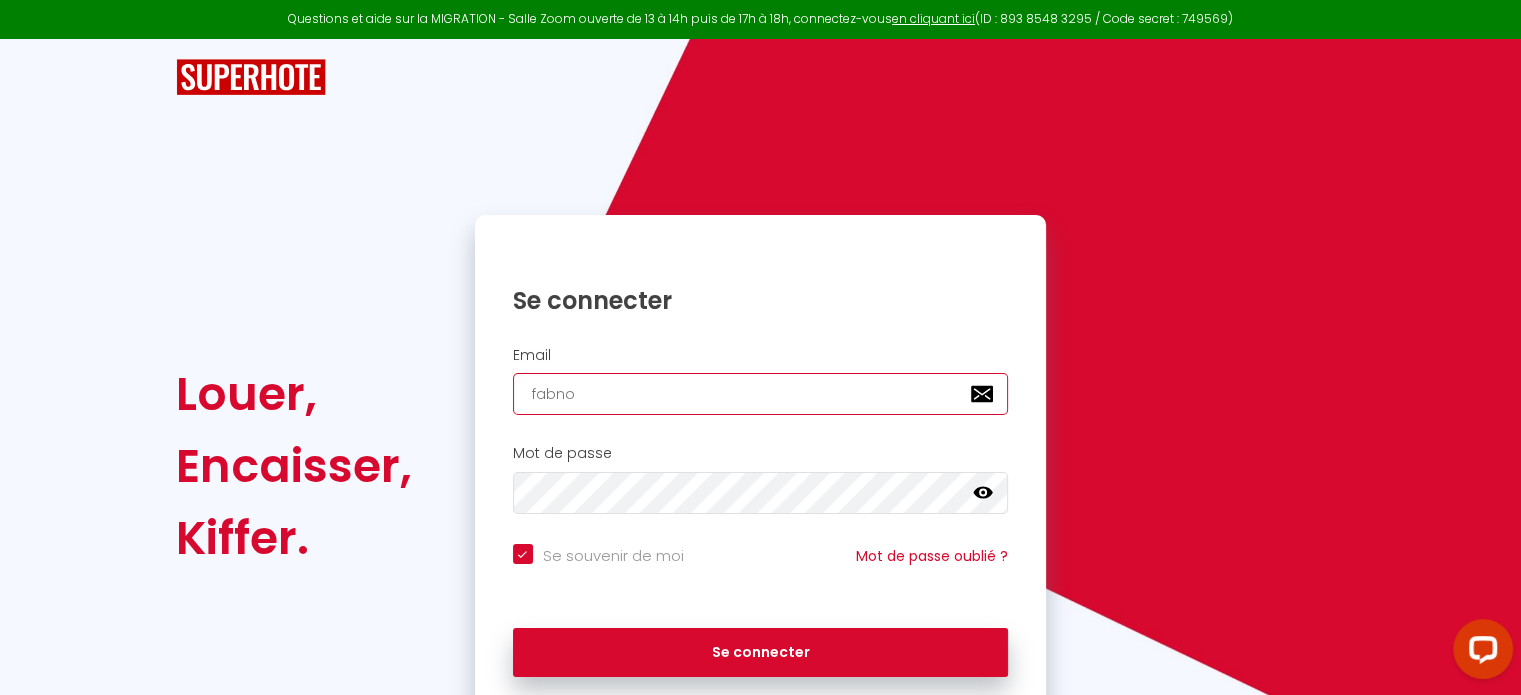 checkbox on "true" 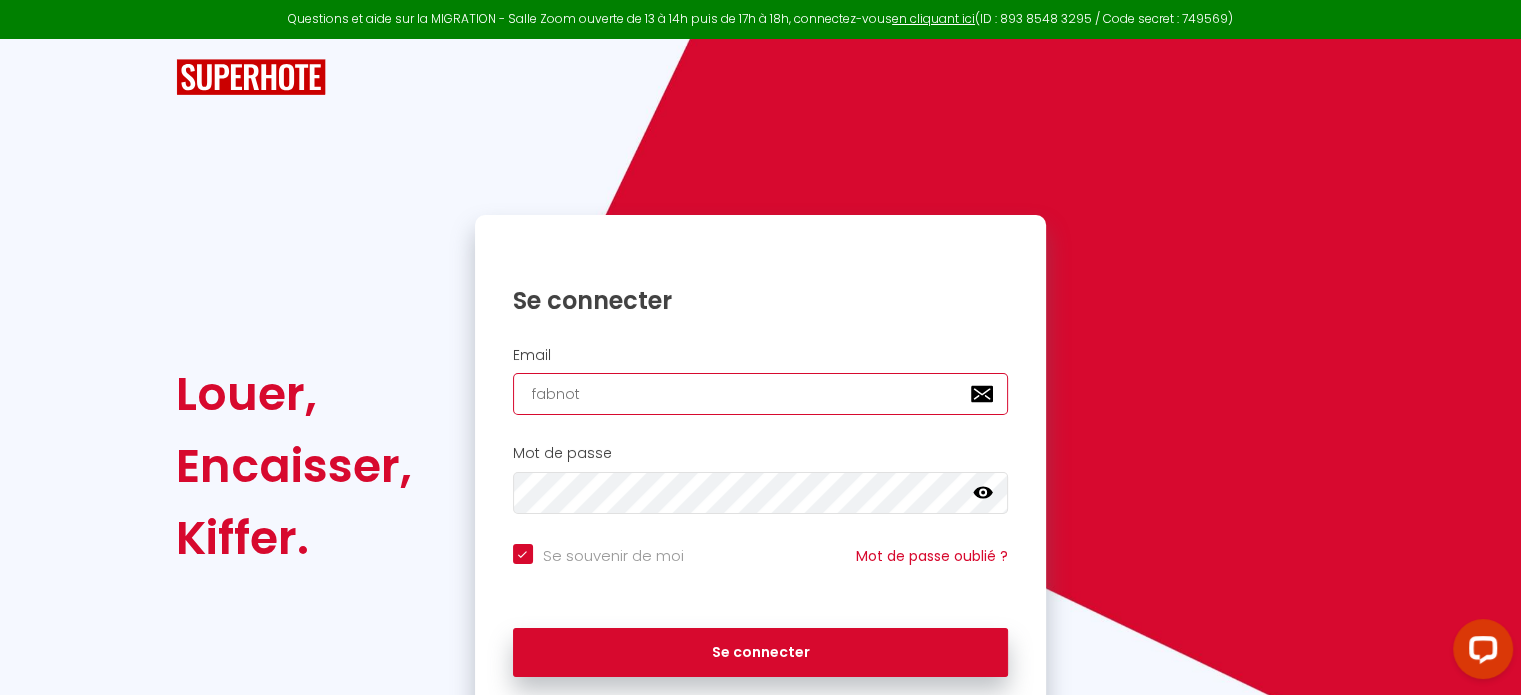 checkbox on "true" 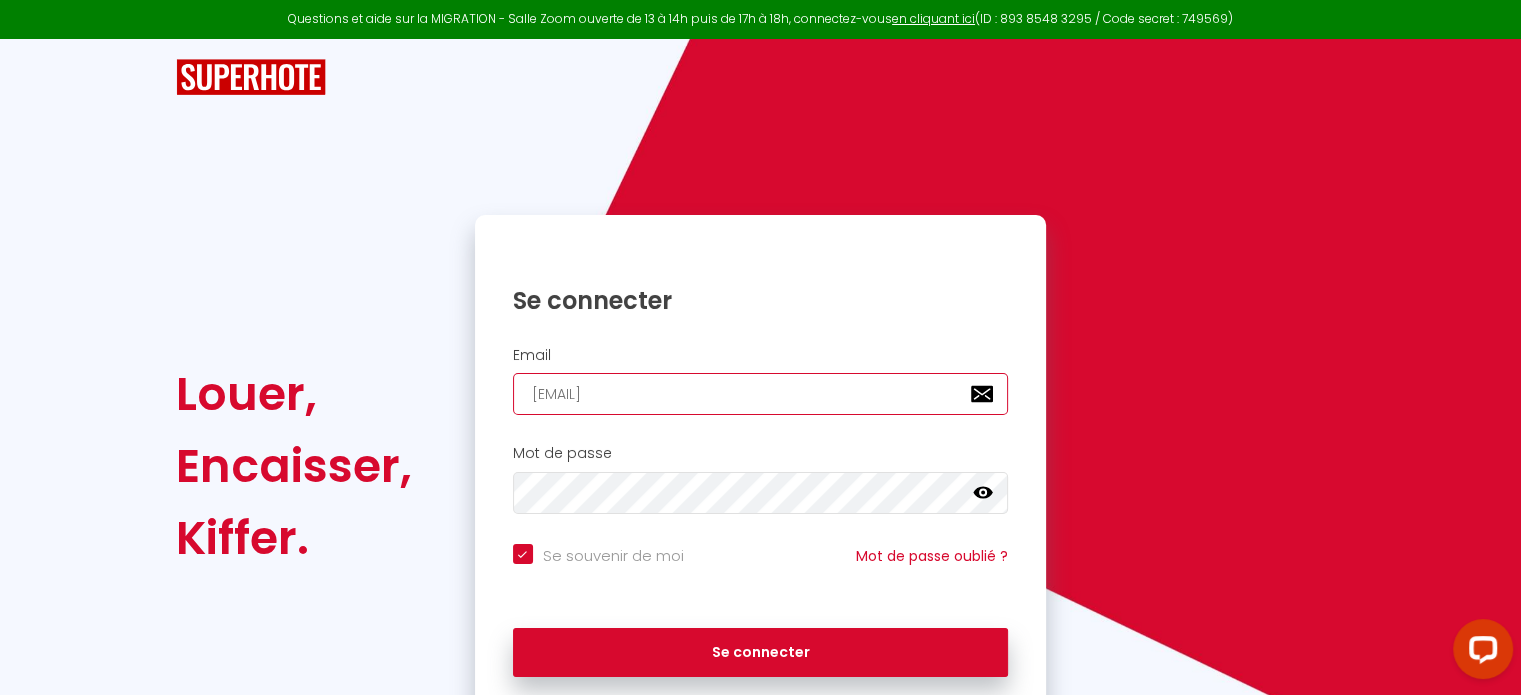 checkbox on "true" 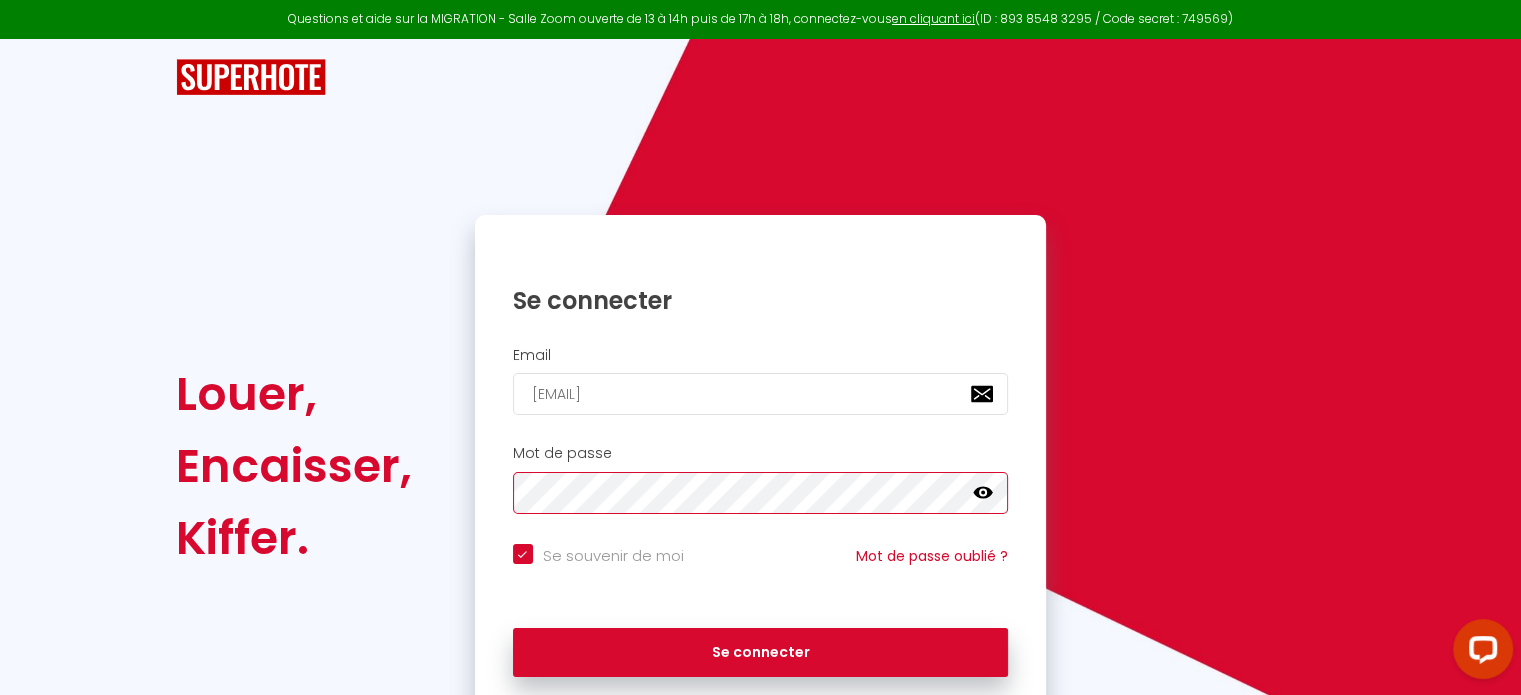 click on "Se connecter" at bounding box center (761, 653) 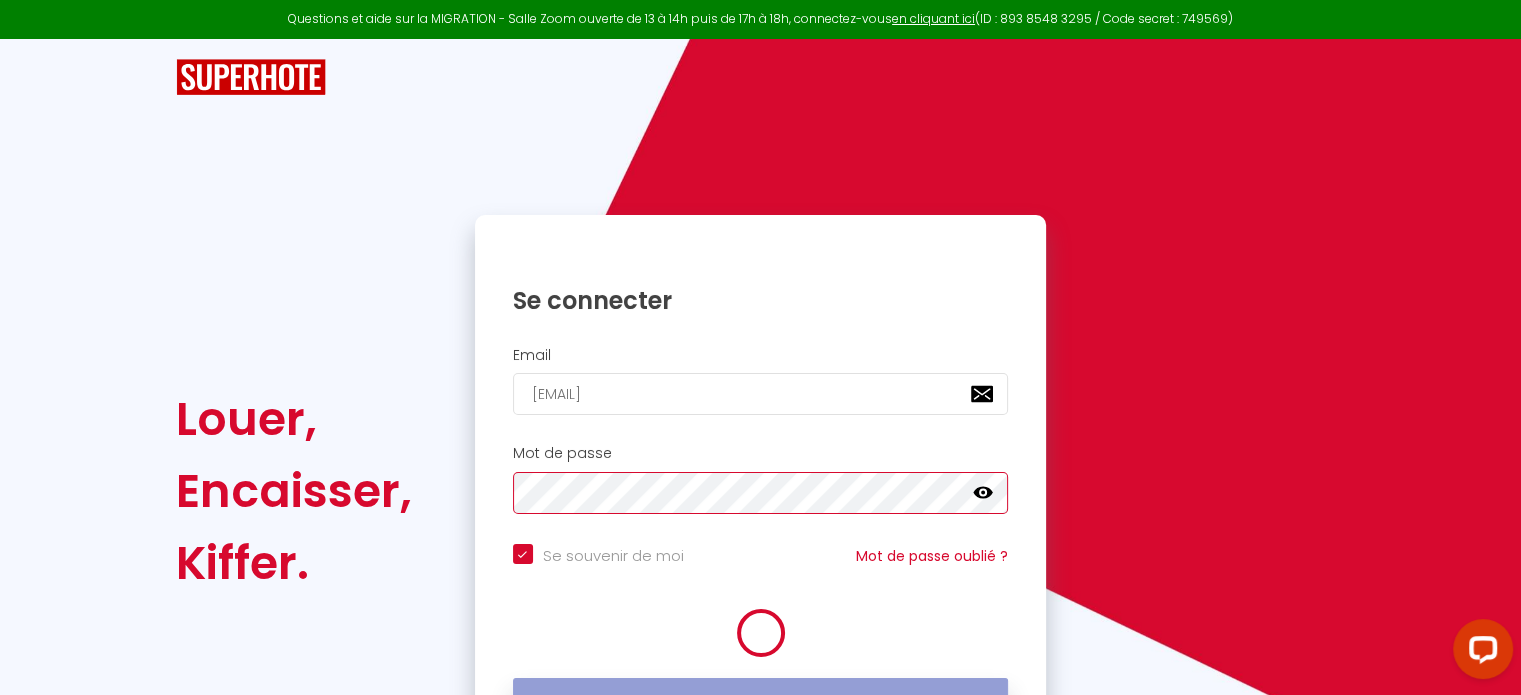 checkbox on "true" 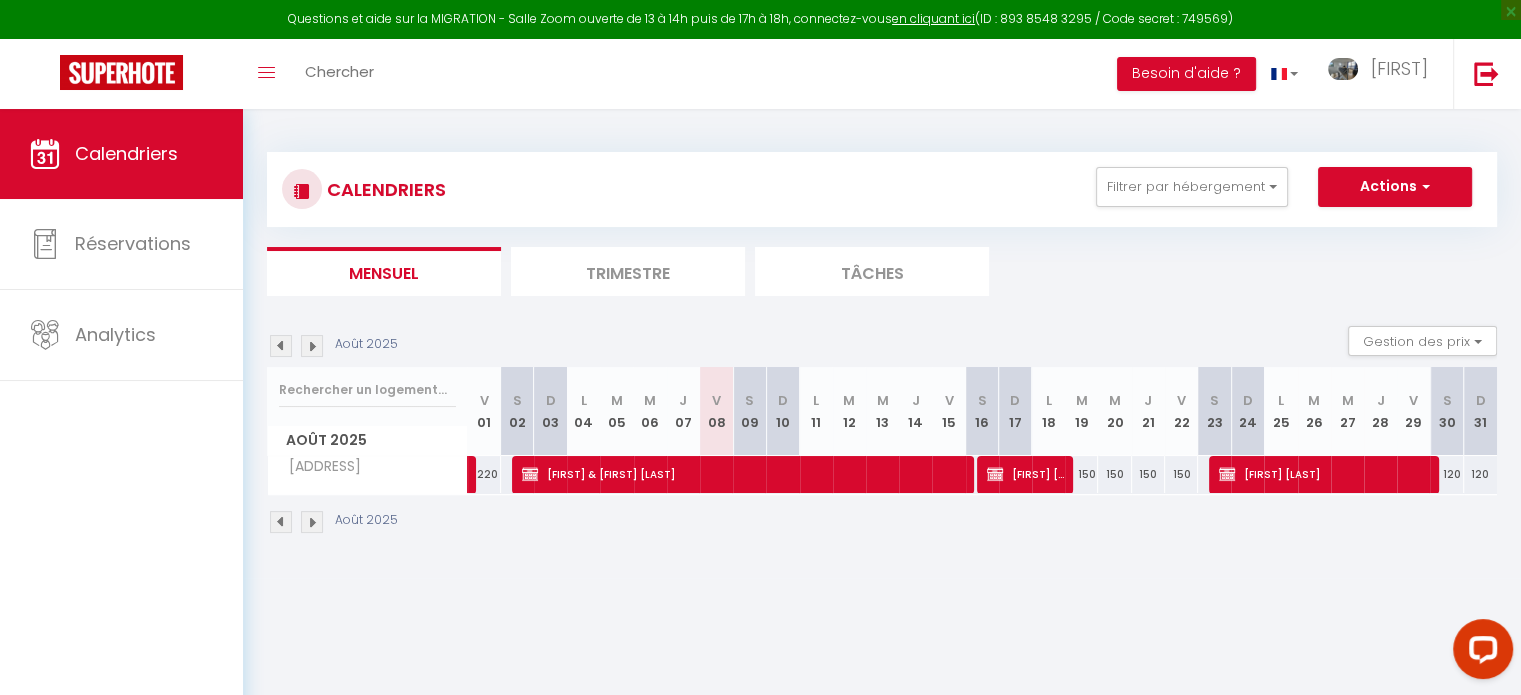 click on "Trimestre" at bounding box center [628, 271] 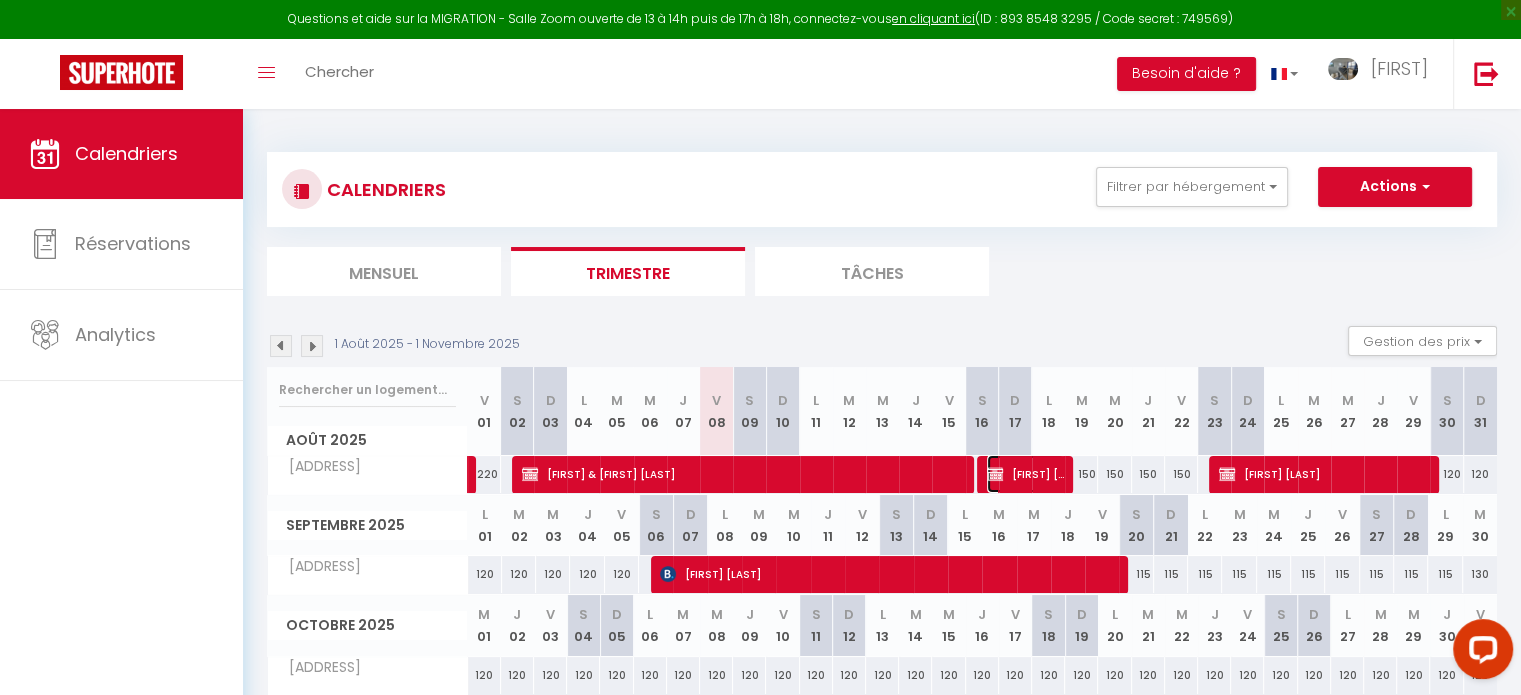 click on "[FIRST] [LAST]" at bounding box center (1025, 474) 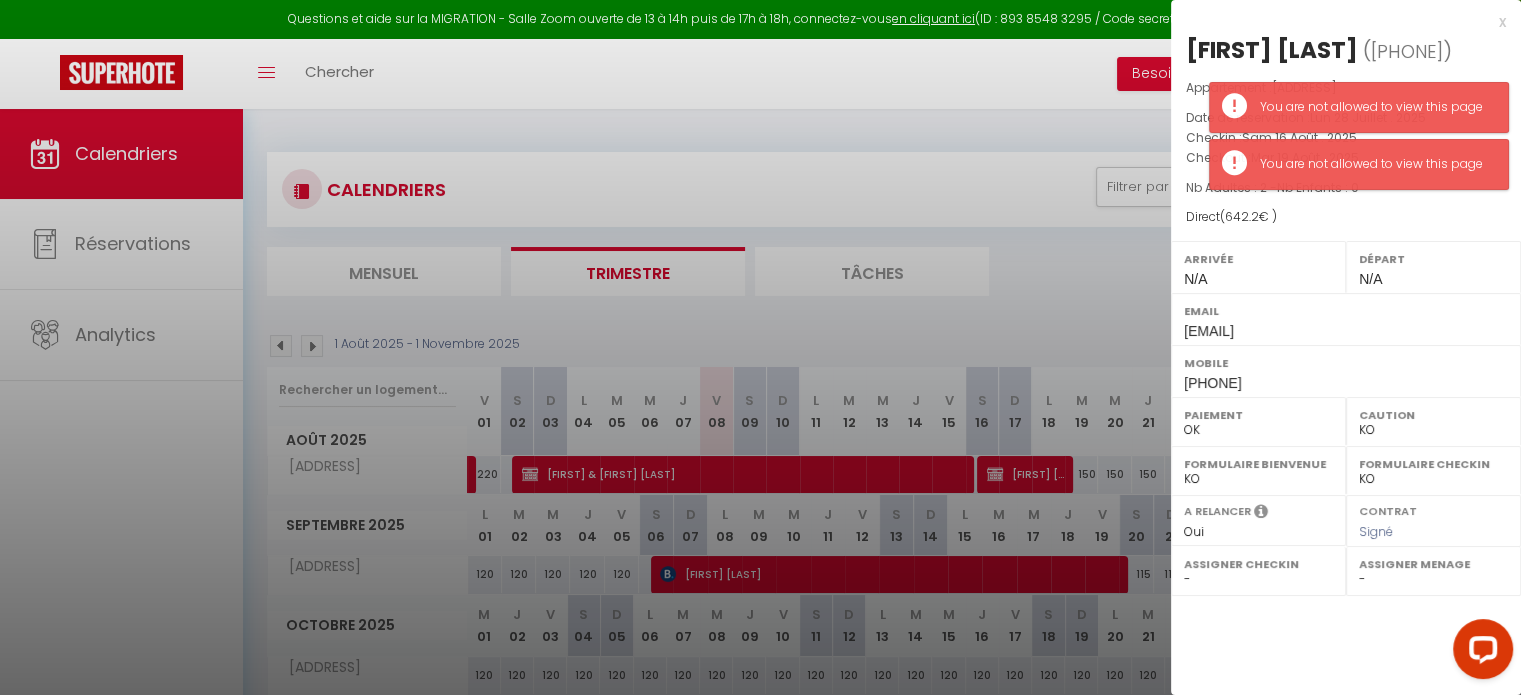 click at bounding box center [760, 347] 